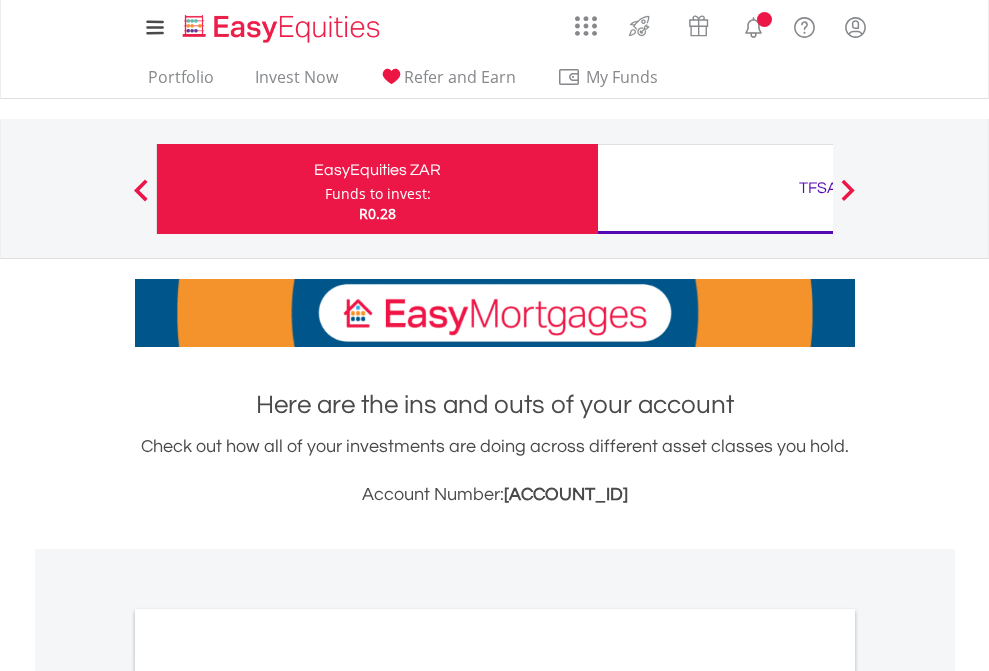 scroll, scrollTop: 0, scrollLeft: 0, axis: both 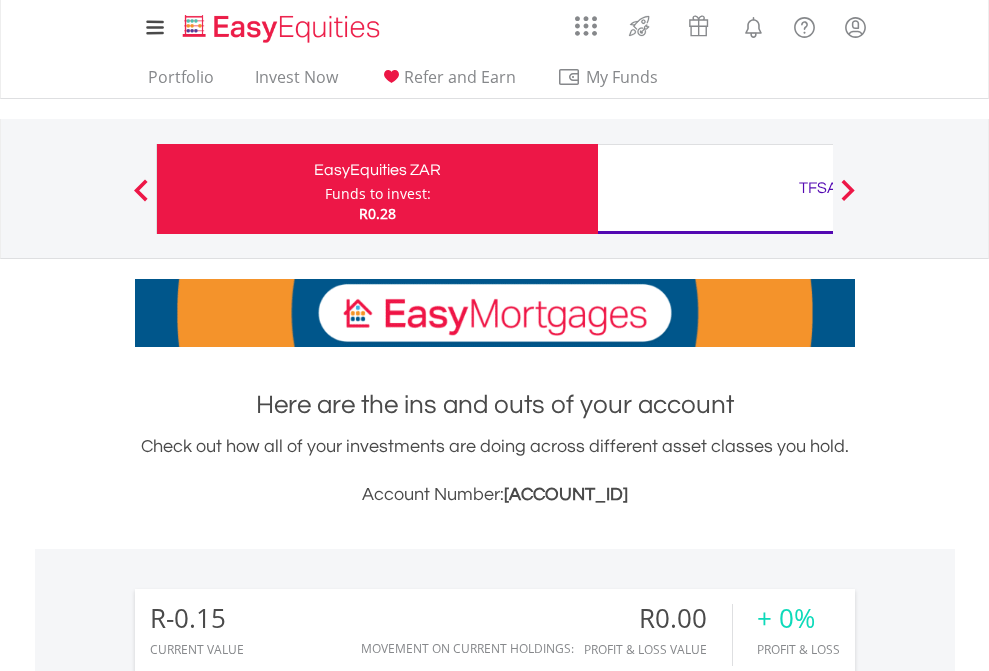 click on "Funds to invest:" at bounding box center [378, 194] 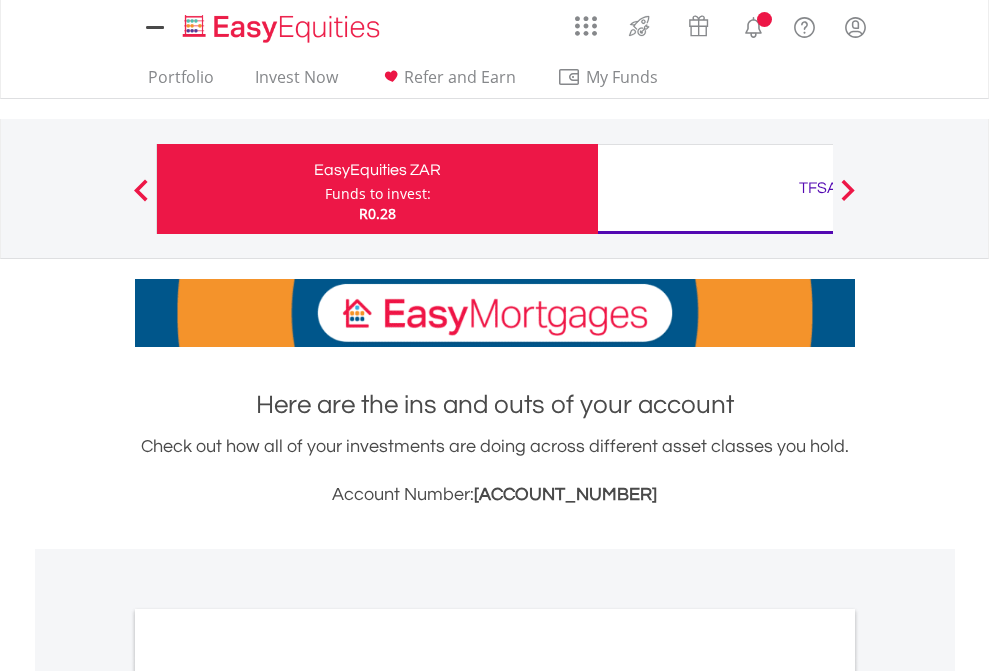 scroll, scrollTop: 0, scrollLeft: 0, axis: both 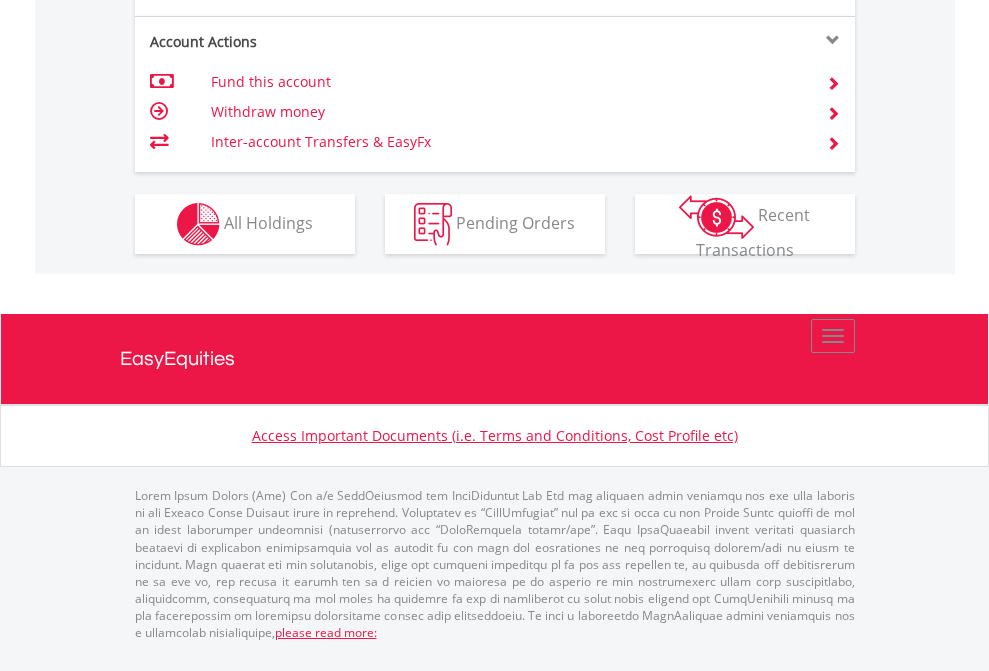 click on "Investment types" at bounding box center (706, -337) 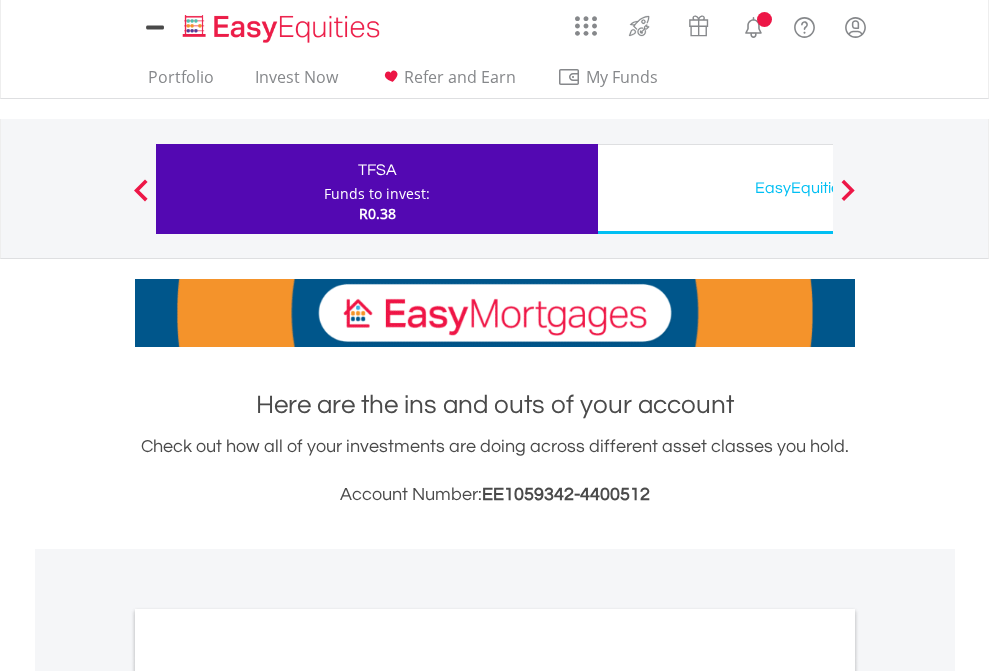 scroll, scrollTop: 0, scrollLeft: 0, axis: both 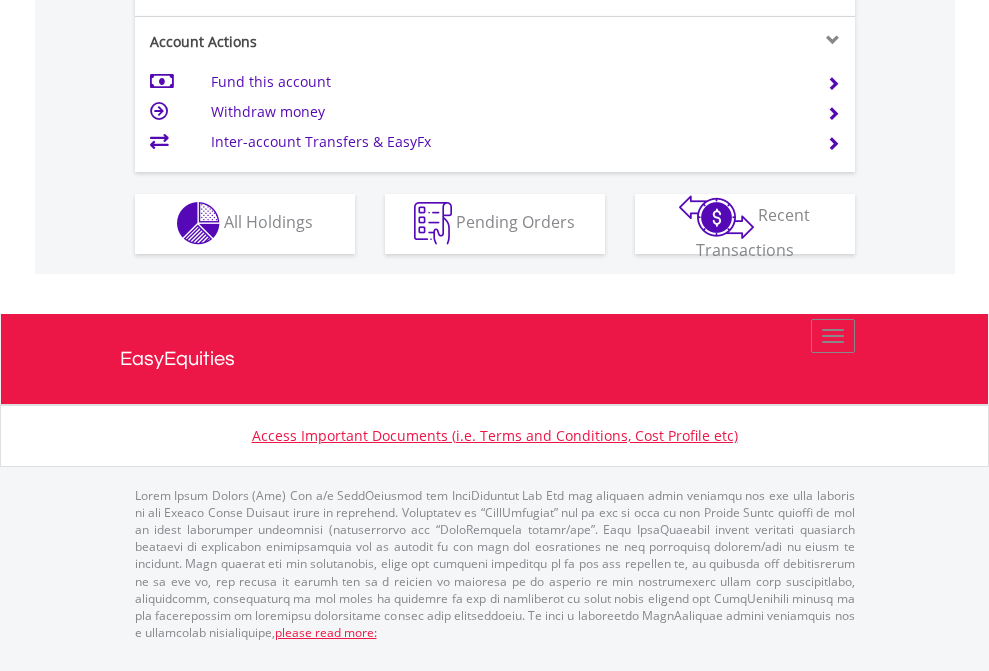 click on "Investment types" at bounding box center [706, -353] 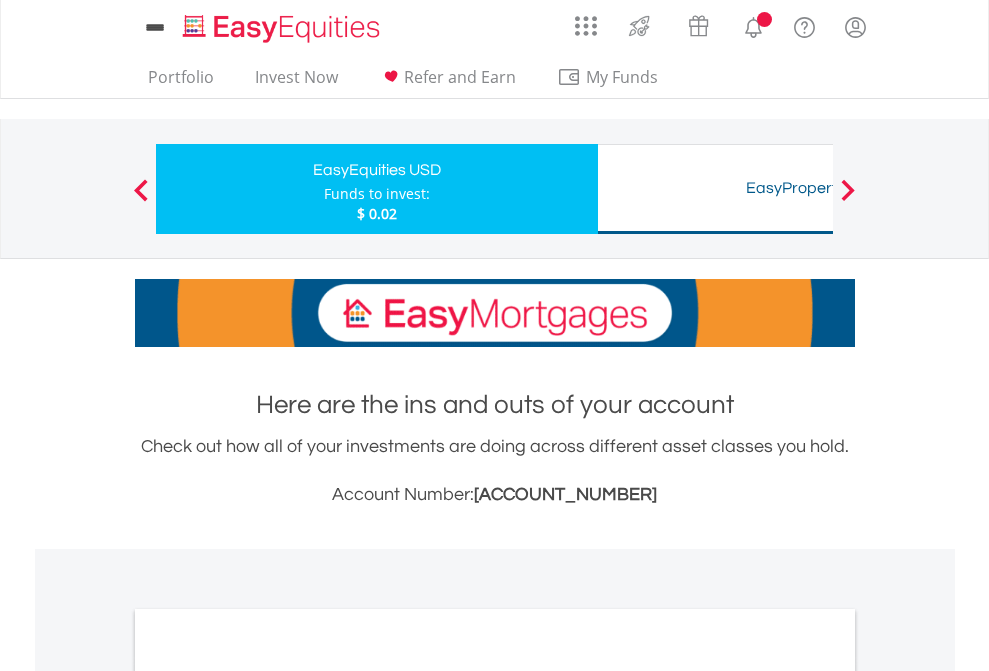 scroll, scrollTop: 0, scrollLeft: 0, axis: both 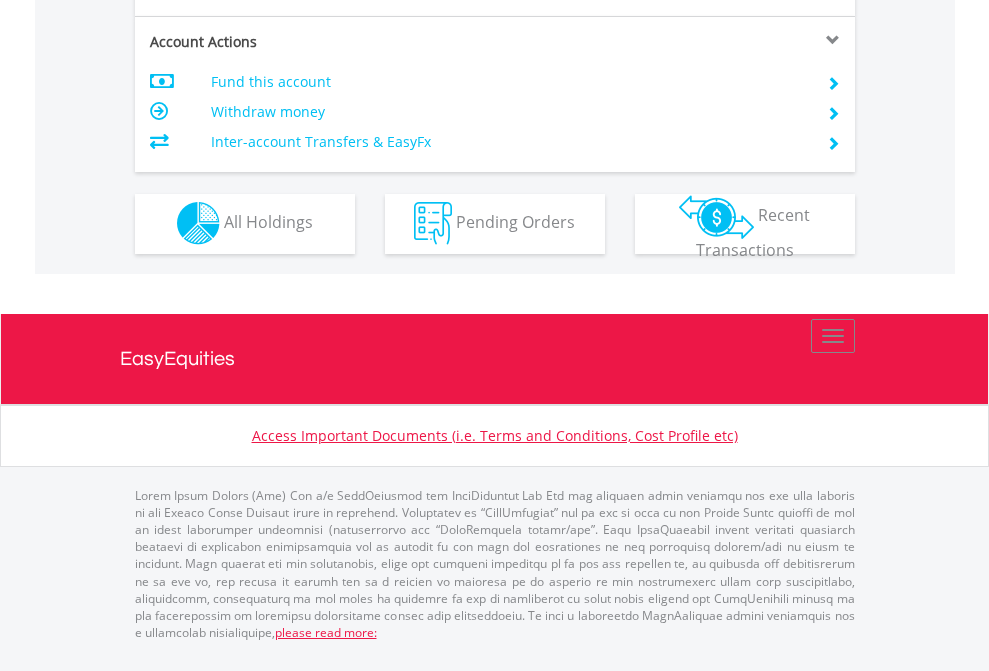 click on "Investment types" at bounding box center [706, -353] 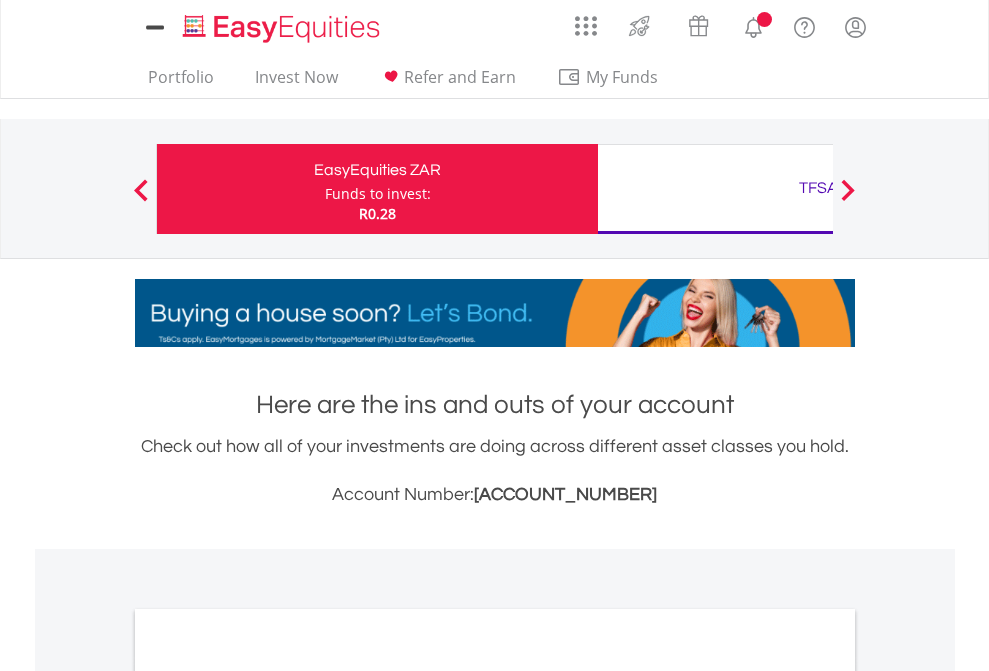 scroll, scrollTop: 0, scrollLeft: 0, axis: both 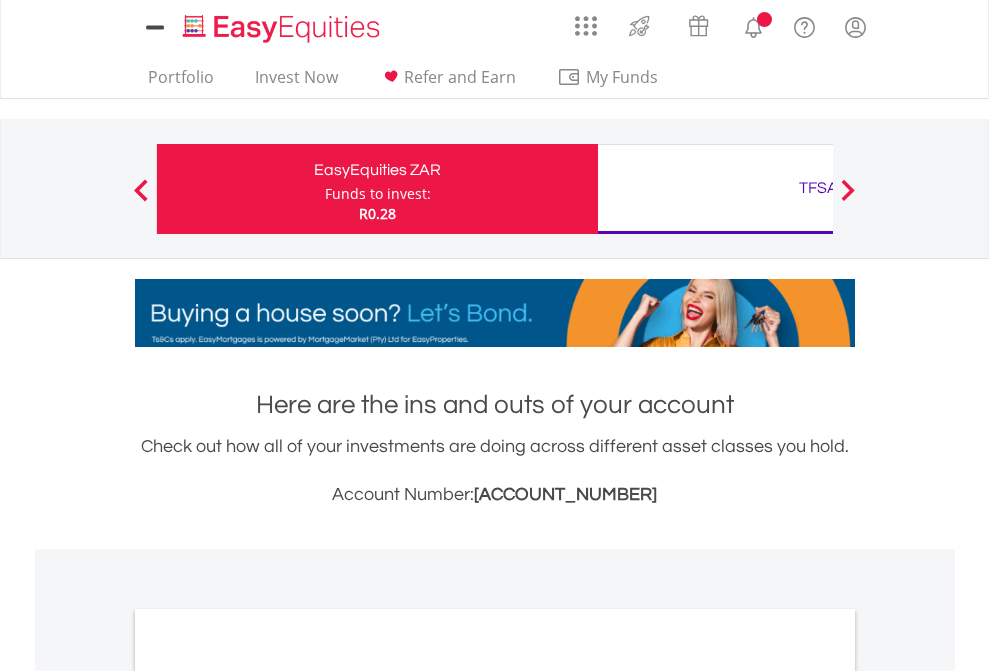 click on "All Holdings" at bounding box center [268, 1096] 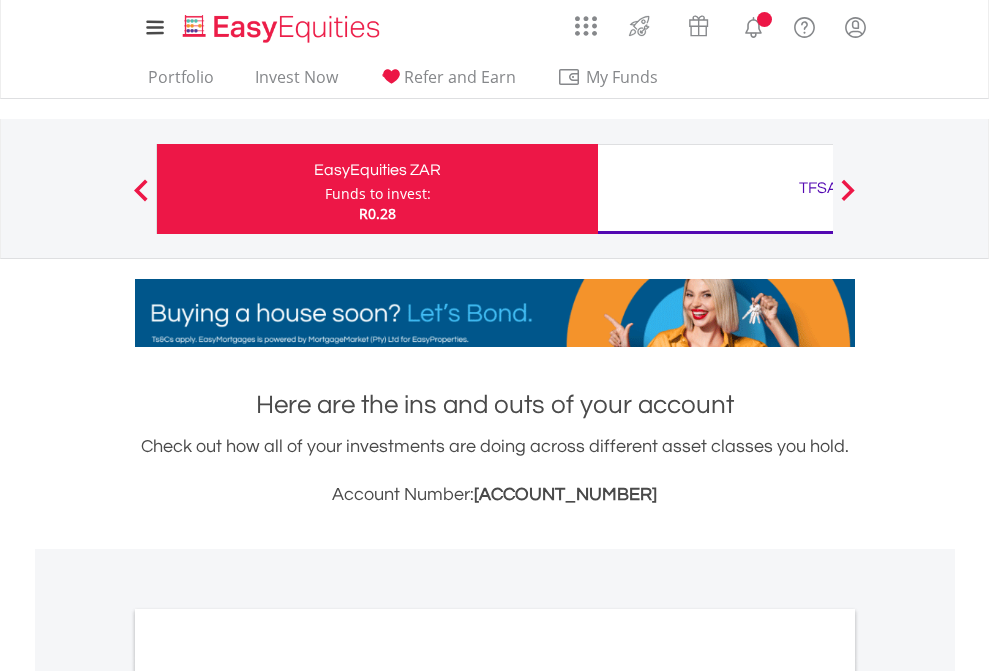 scroll, scrollTop: 1202, scrollLeft: 0, axis: vertical 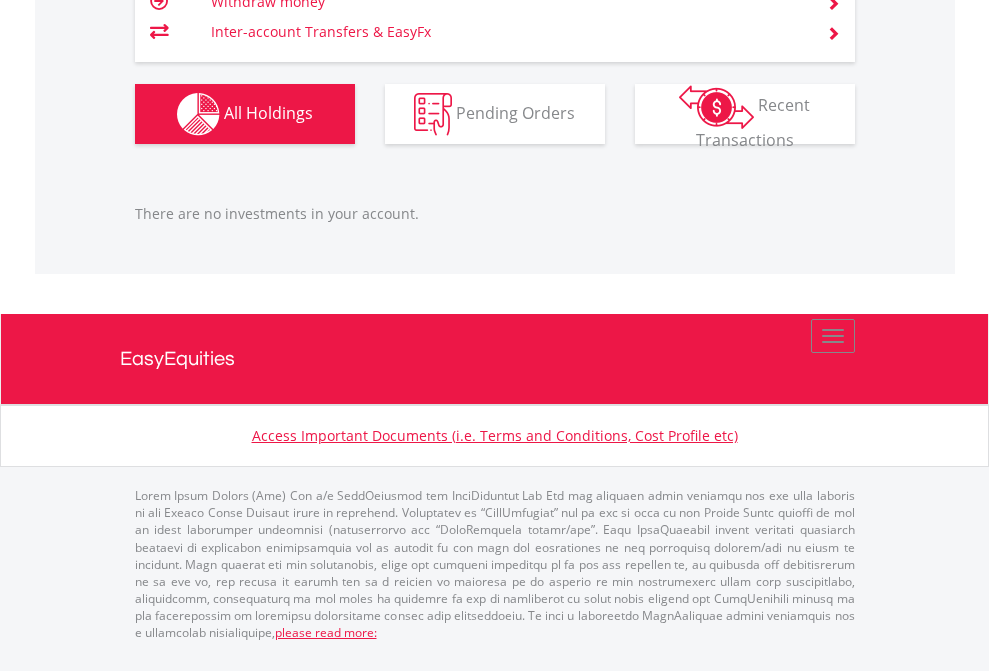click on "TFSA" at bounding box center [818, -1206] 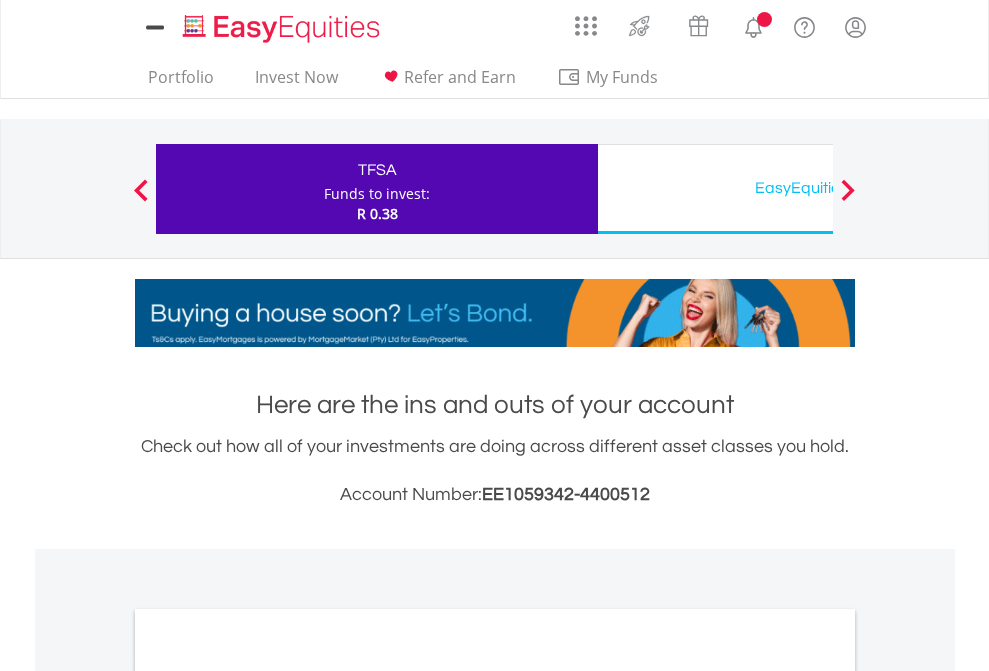 scroll, scrollTop: 0, scrollLeft: 0, axis: both 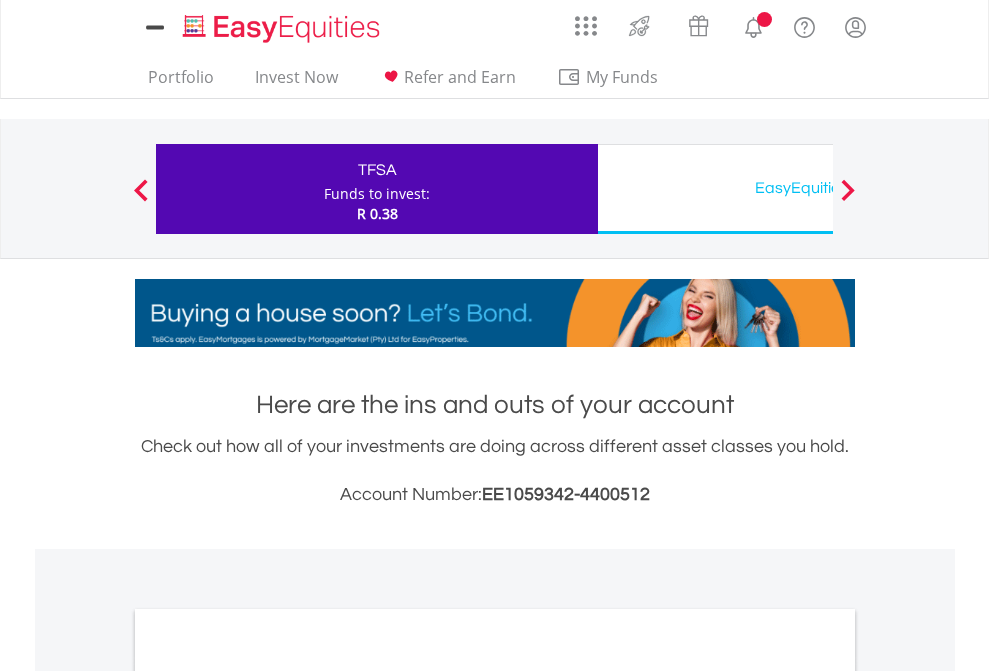 click on "All Holdings" at bounding box center (268, 1096) 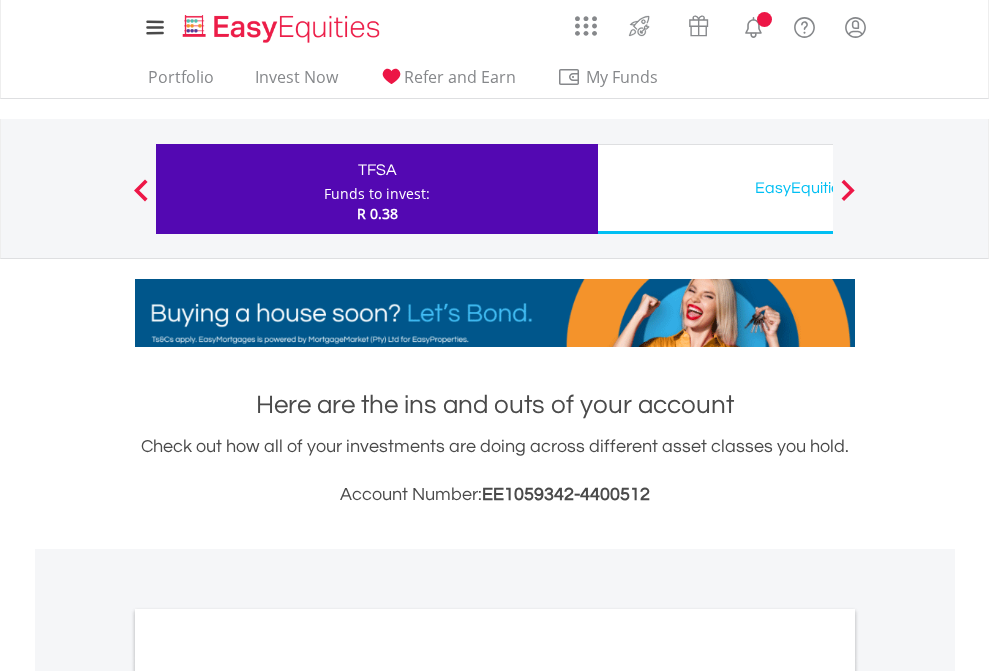 scroll, scrollTop: 1202, scrollLeft: 0, axis: vertical 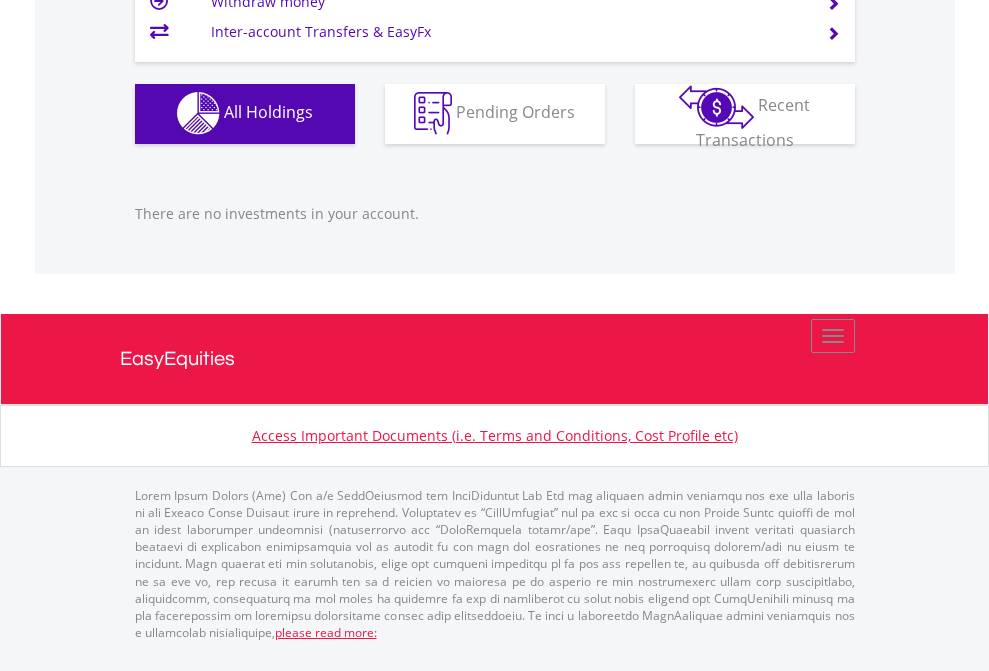 click on "EasyEquities USD" at bounding box center (818, -1142) 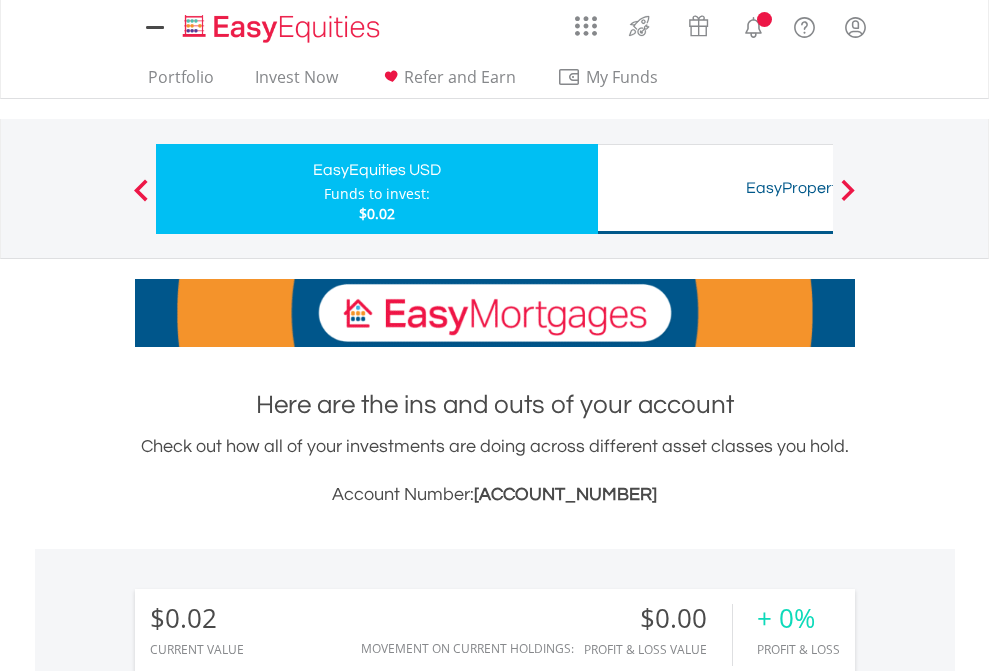 scroll, scrollTop: 0, scrollLeft: 0, axis: both 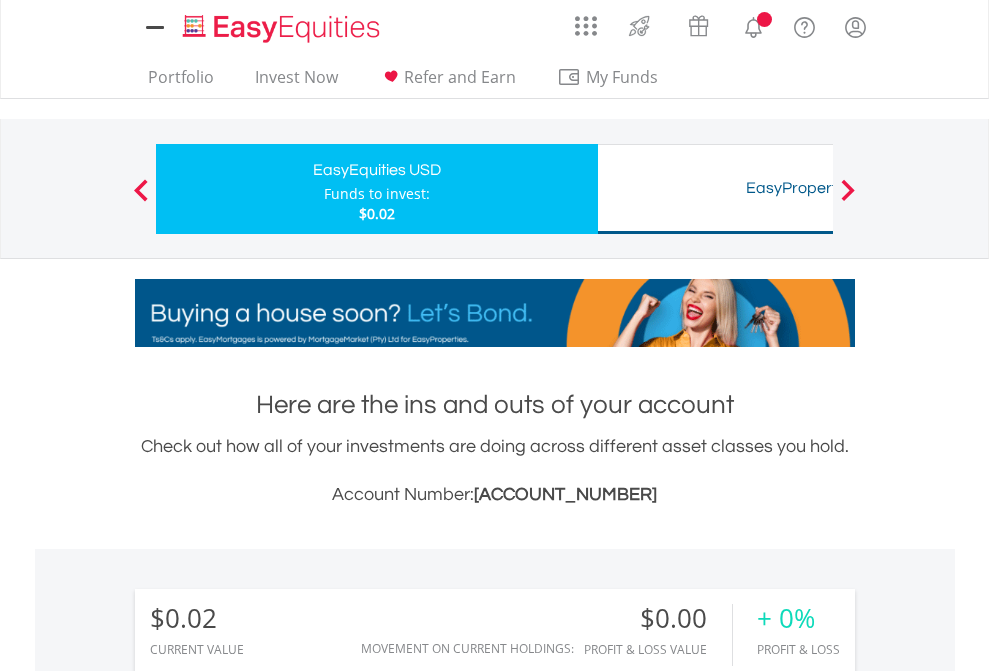 click on "All Holdings" at bounding box center (268, 1442) 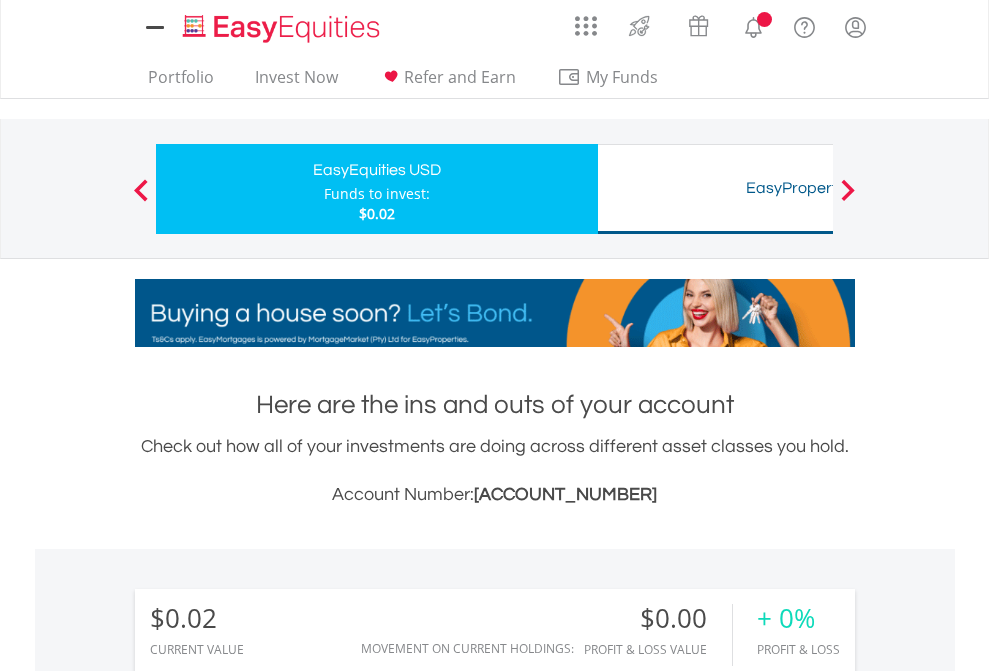 scroll, scrollTop: 999808, scrollLeft: 999687, axis: both 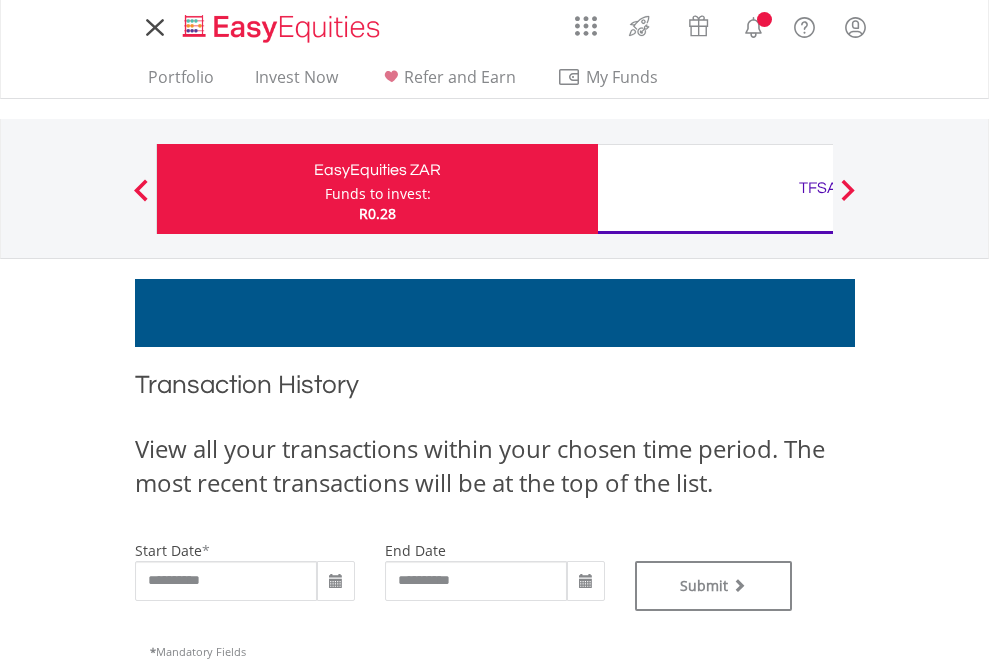 type on "**********" 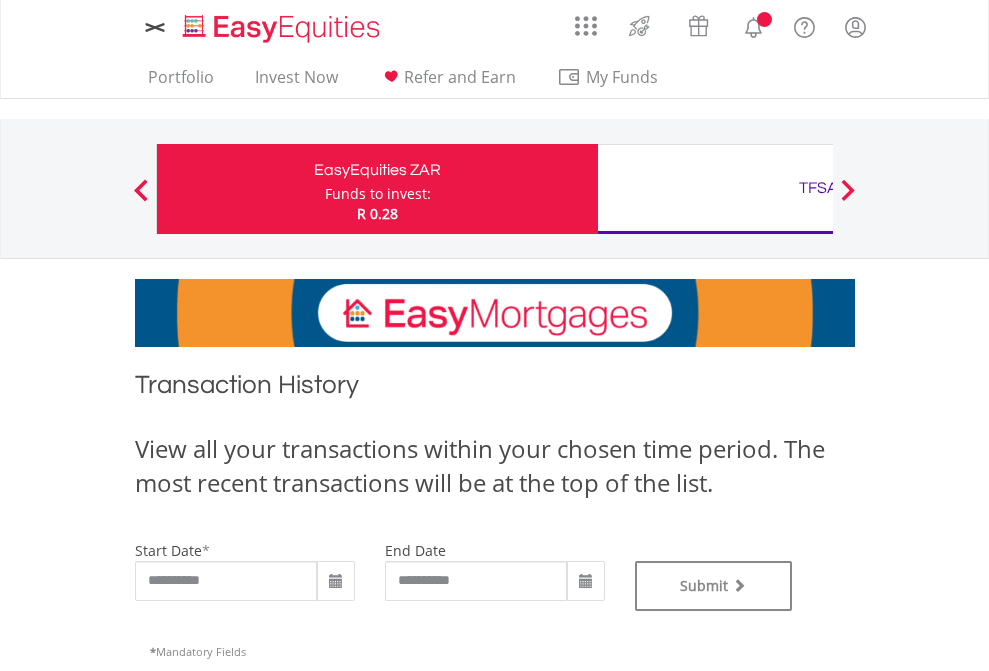 scroll, scrollTop: 0, scrollLeft: 0, axis: both 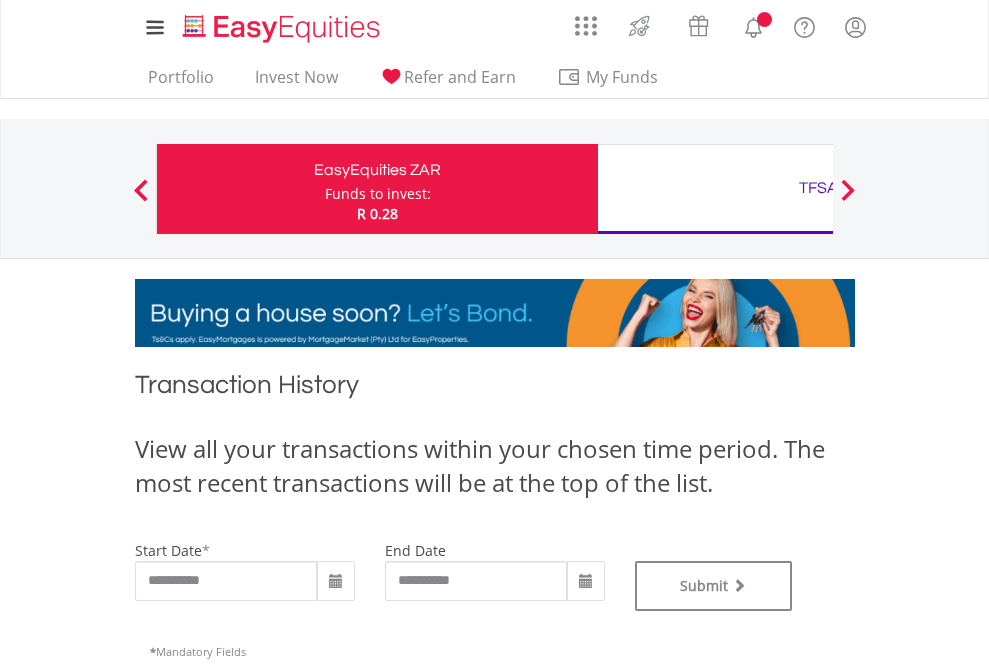click on "TFSA" at bounding box center [818, 188] 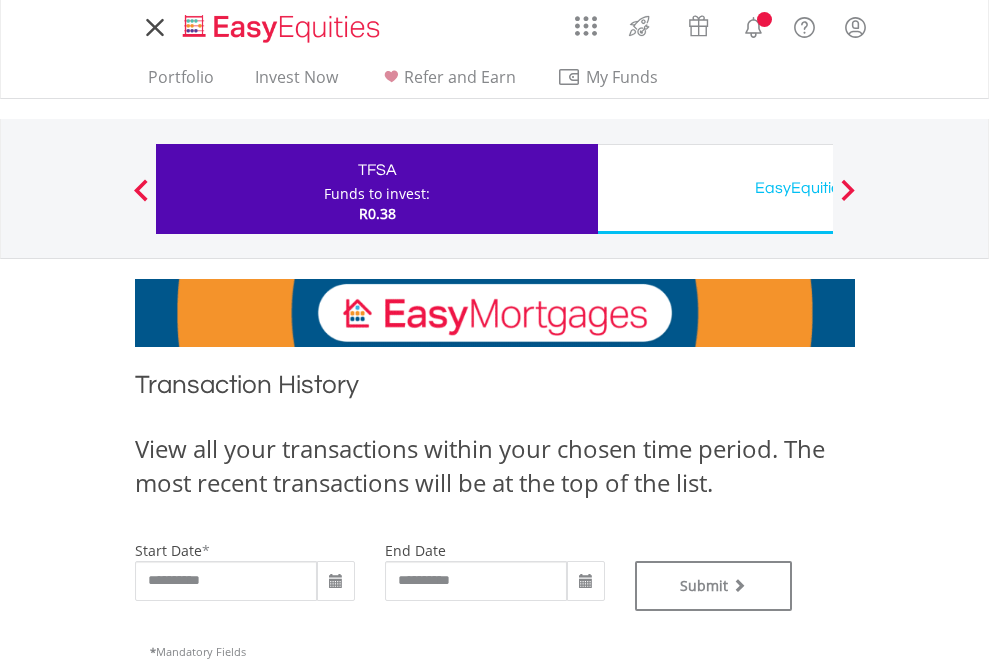 scroll, scrollTop: 0, scrollLeft: 0, axis: both 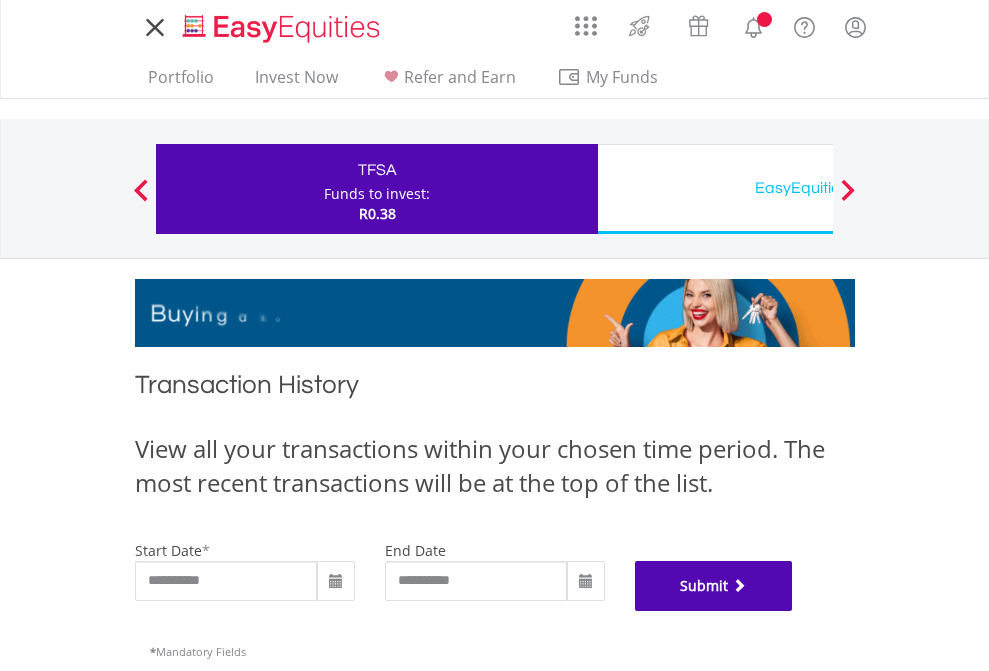 click on "Submit" at bounding box center [714, 586] 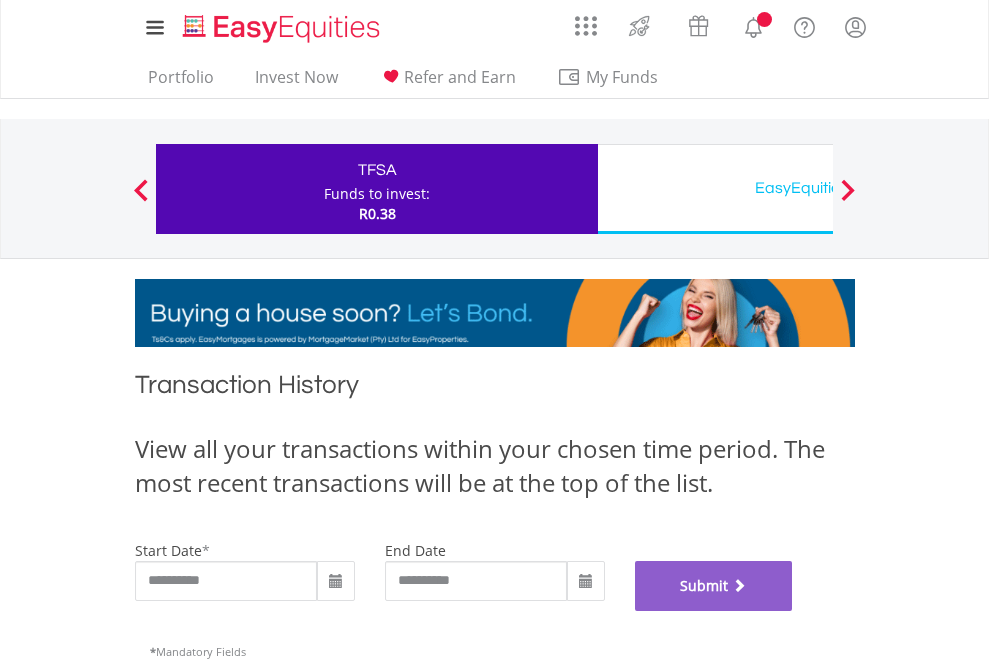 scroll, scrollTop: 811, scrollLeft: 0, axis: vertical 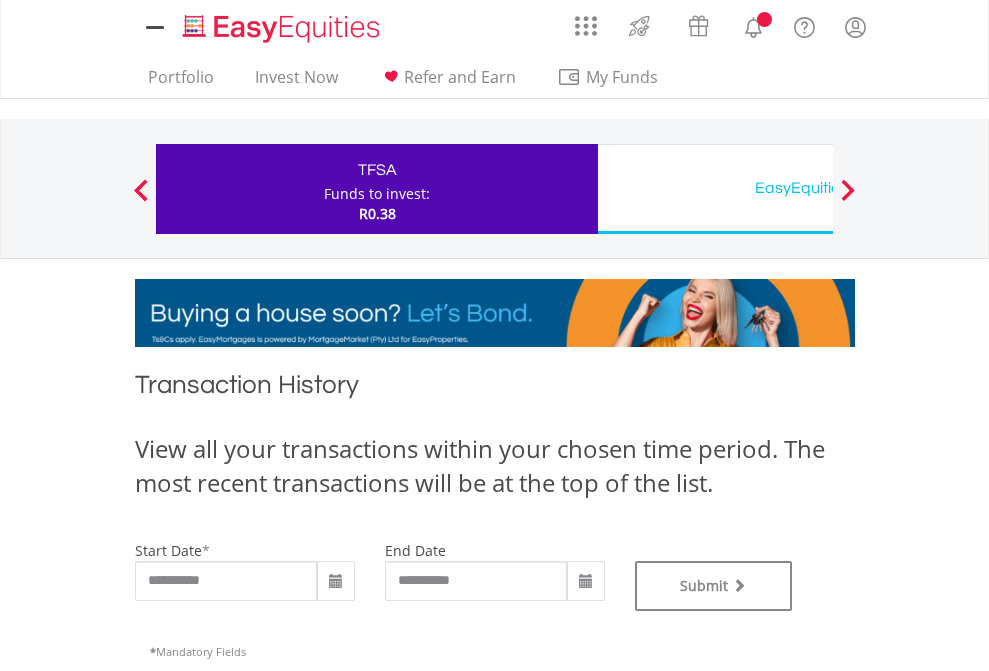 click on "EasyEquities USD" at bounding box center (818, 188) 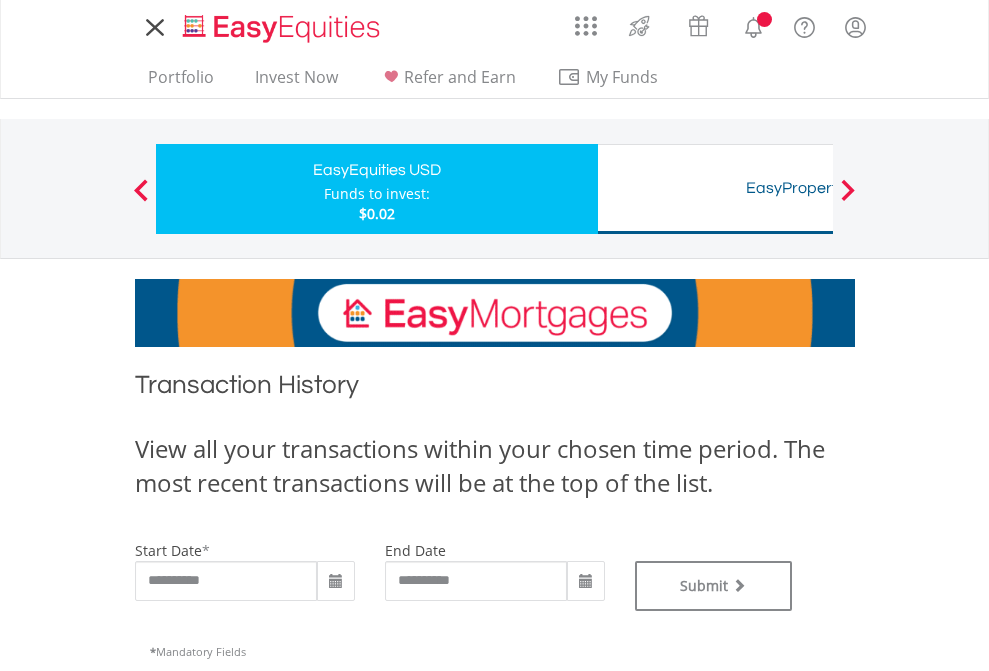 scroll, scrollTop: 0, scrollLeft: 0, axis: both 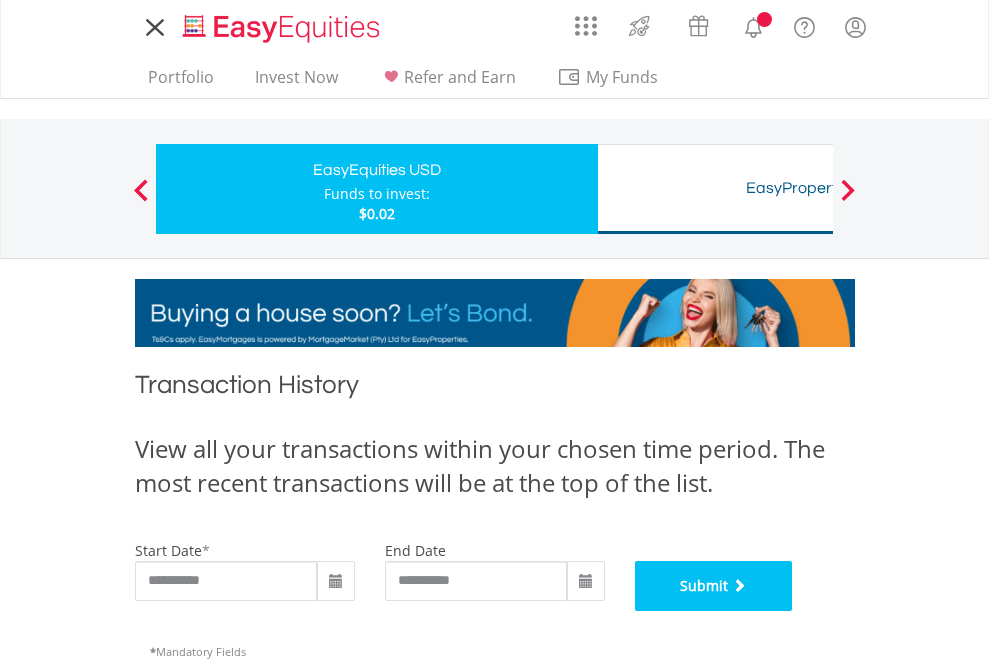 click on "Submit" at bounding box center (714, 586) 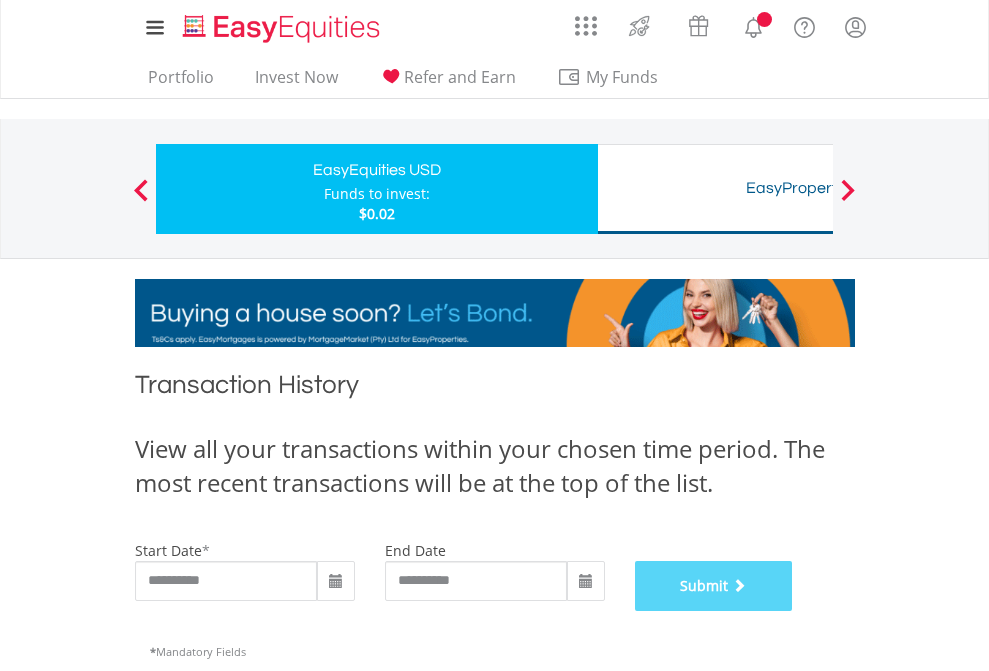 scroll, scrollTop: 811, scrollLeft: 0, axis: vertical 